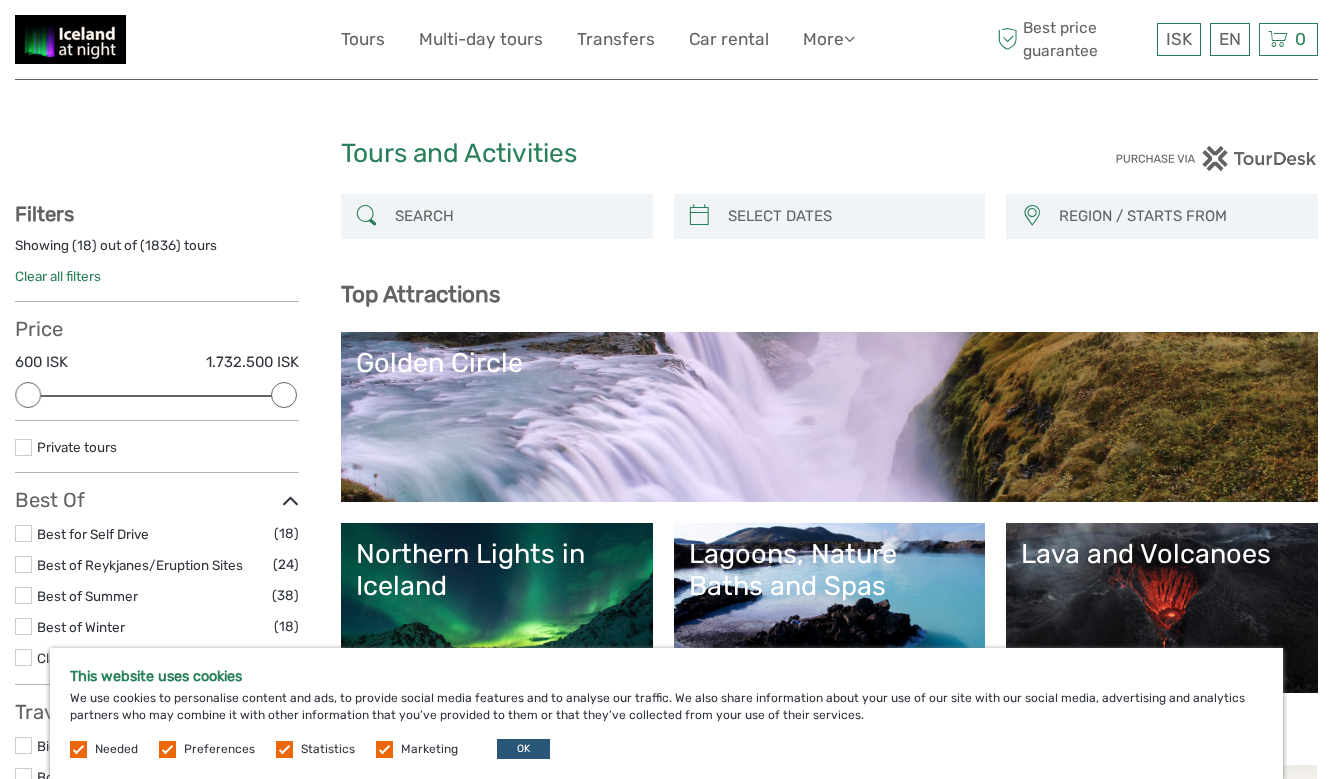 select 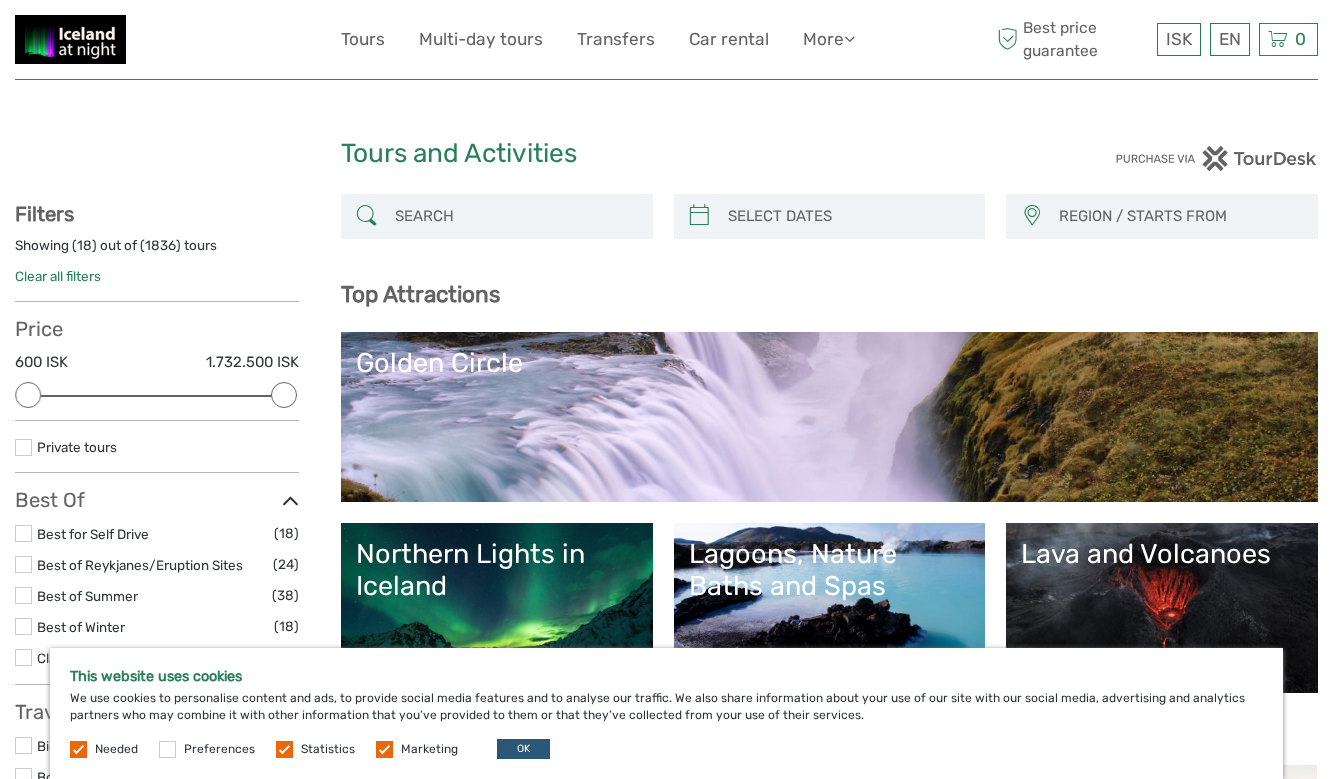 click at bounding box center [284, 749] 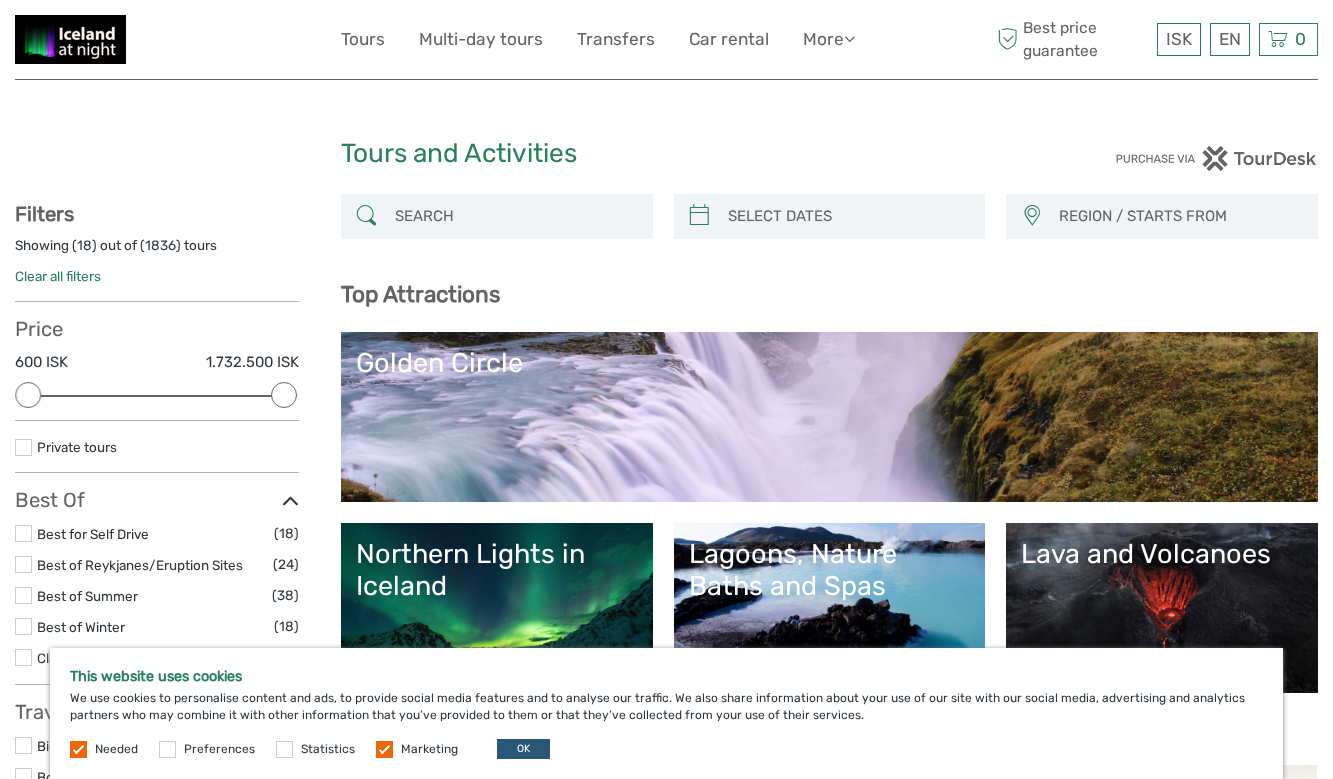 click at bounding box center [384, 749] 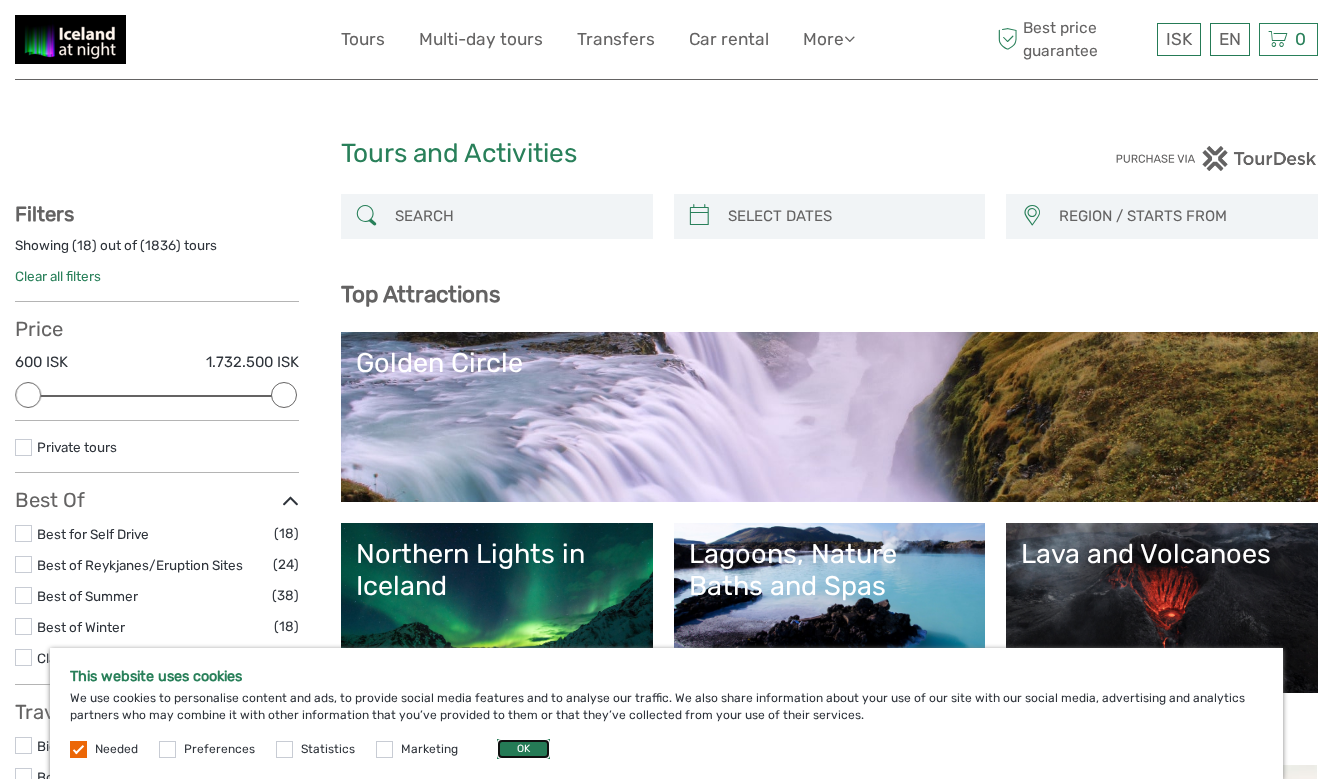 click on "OK" at bounding box center [523, 749] 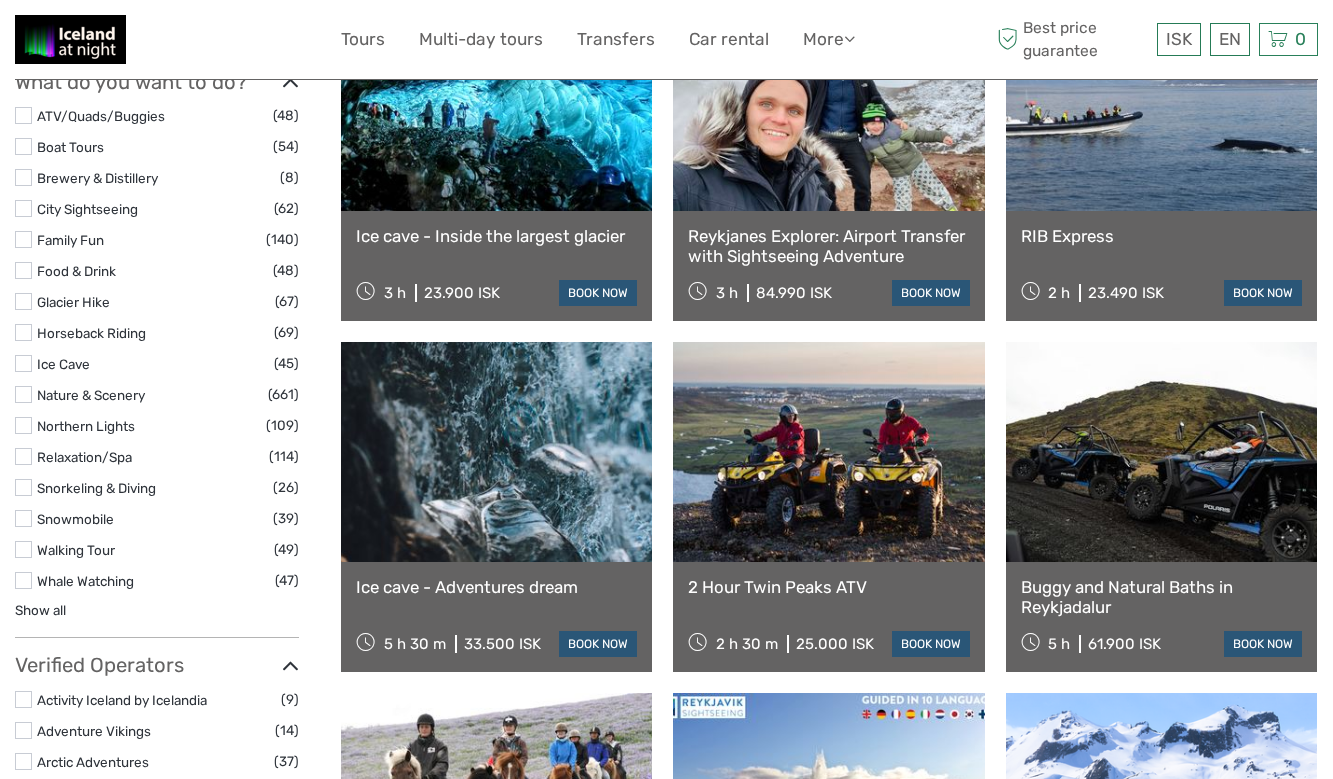 scroll, scrollTop: 0, scrollLeft: 0, axis: both 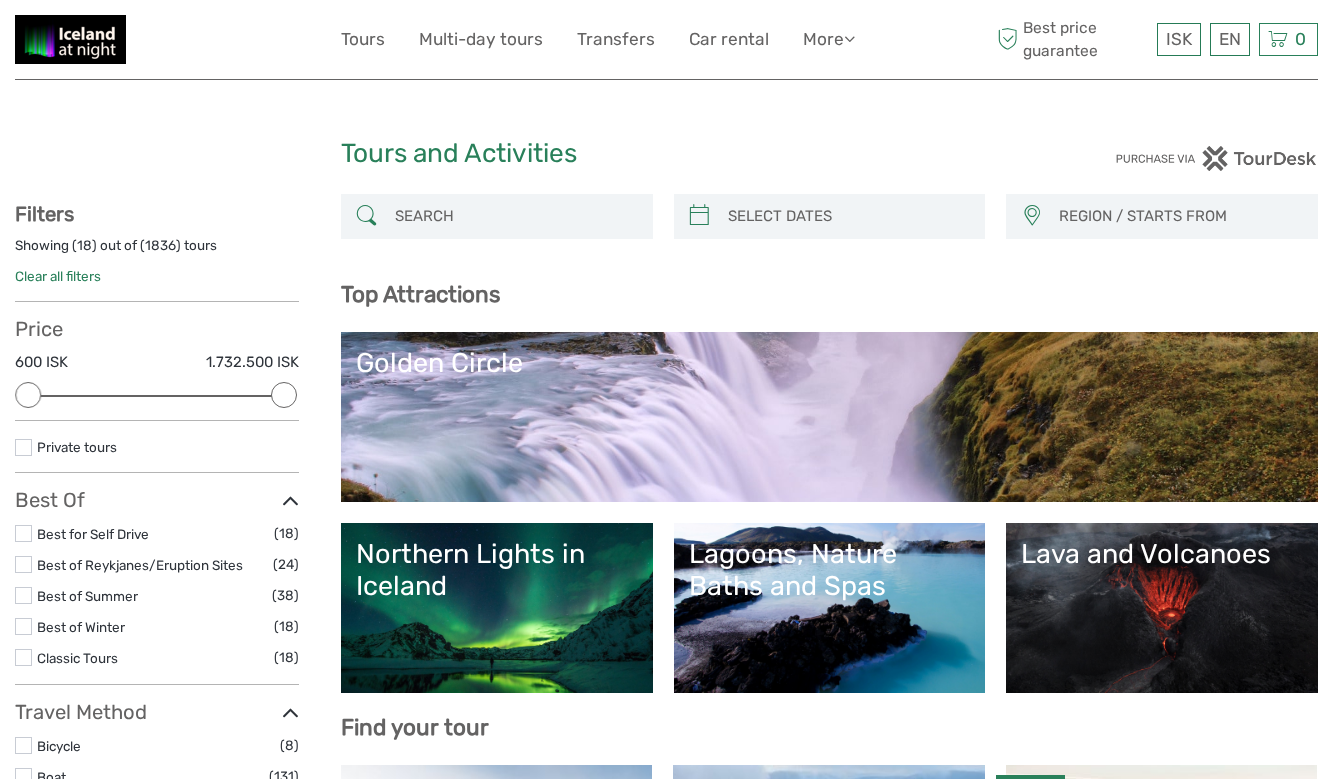 click on "Northern Lights in Iceland" at bounding box center [497, 570] 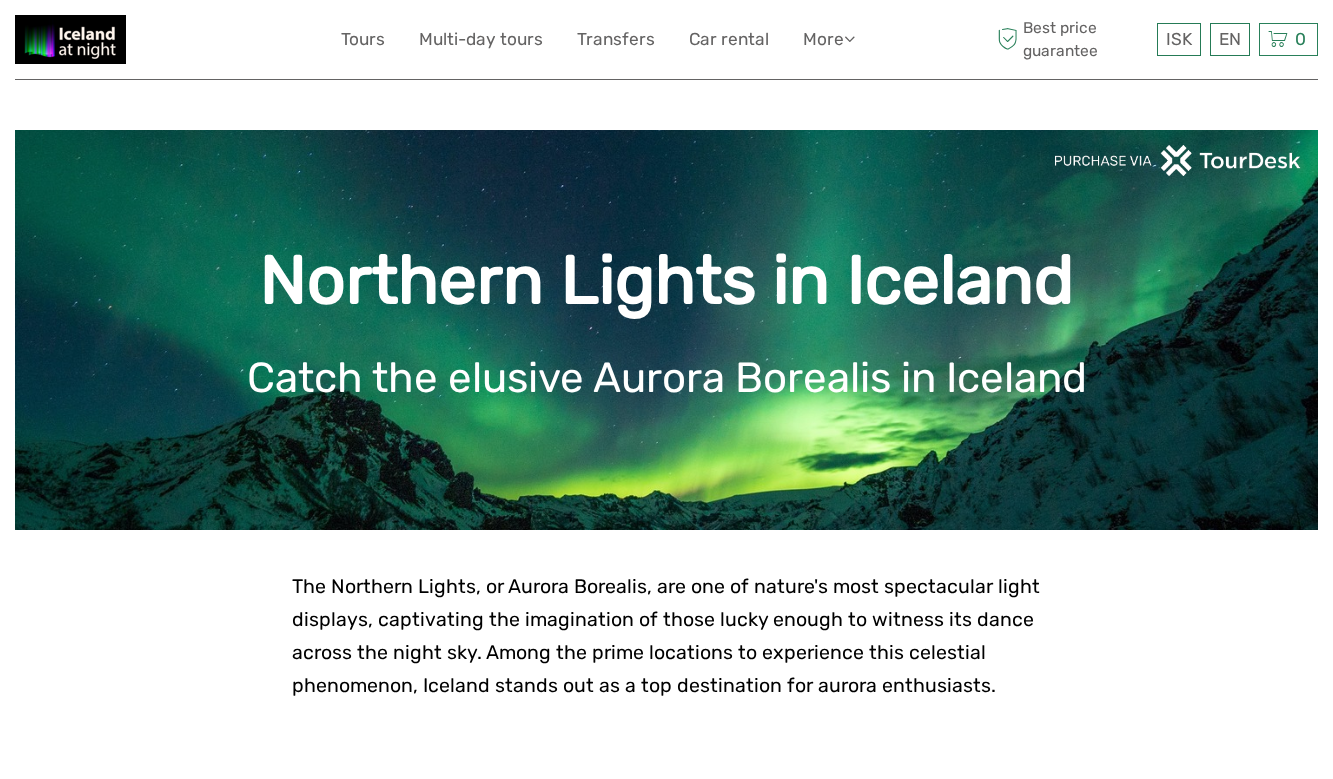 scroll, scrollTop: 0, scrollLeft: 0, axis: both 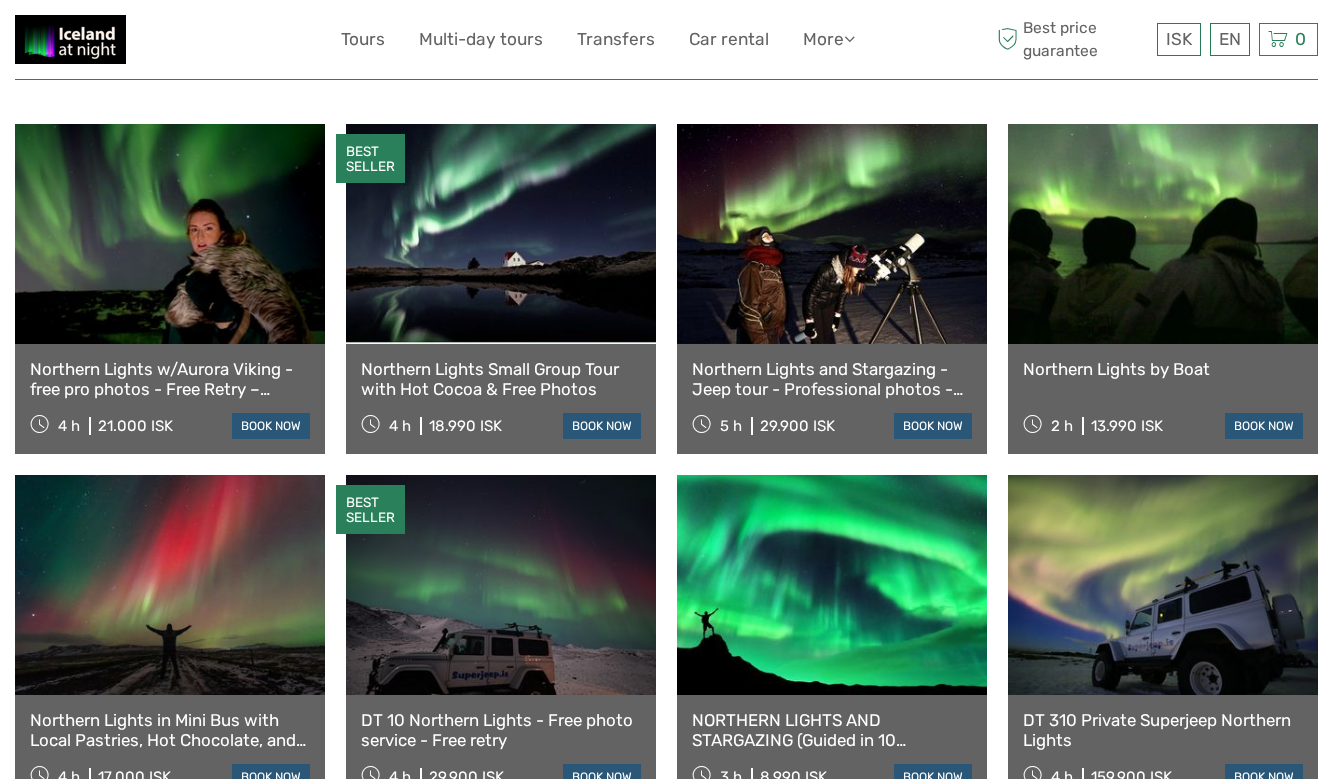 click on "Northern Lights Small Group Tour with Hot Cocoa & Free Photos" at bounding box center (501, 379) 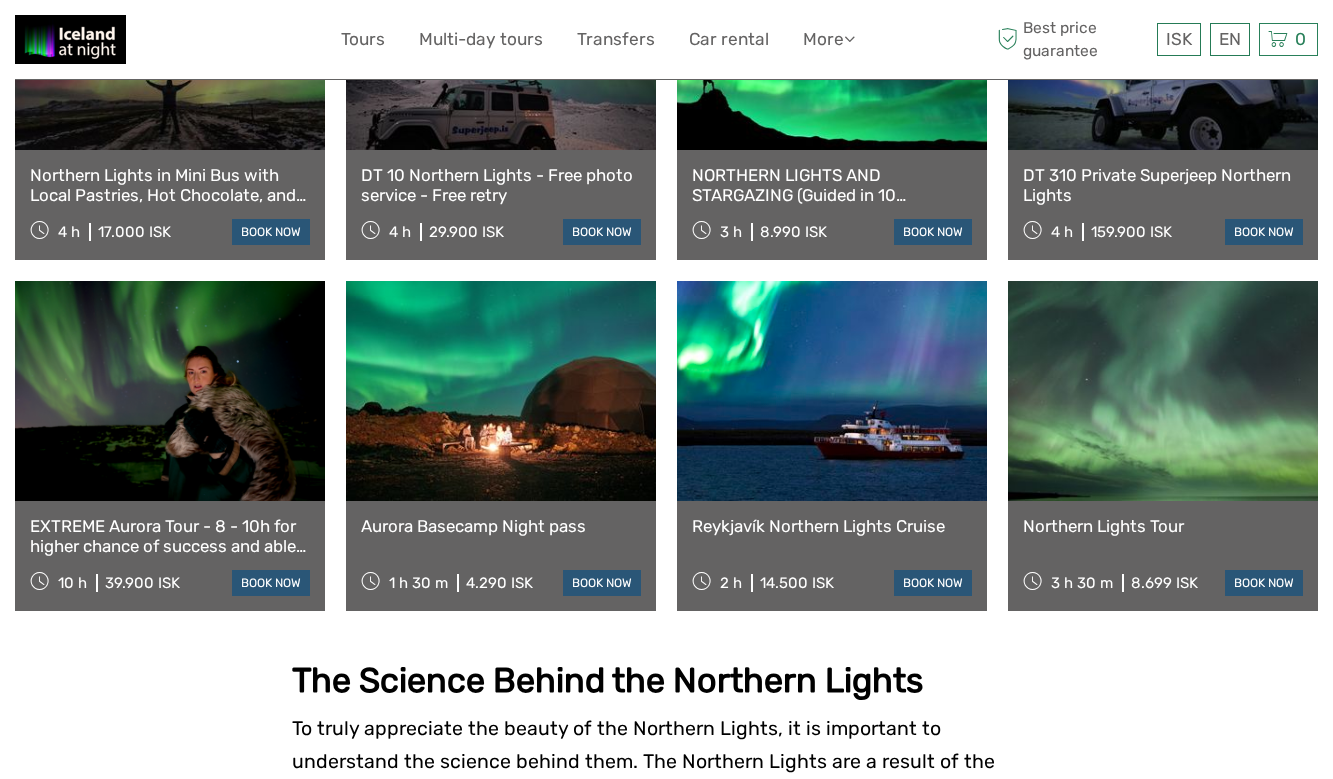 scroll, scrollTop: 1218, scrollLeft: 0, axis: vertical 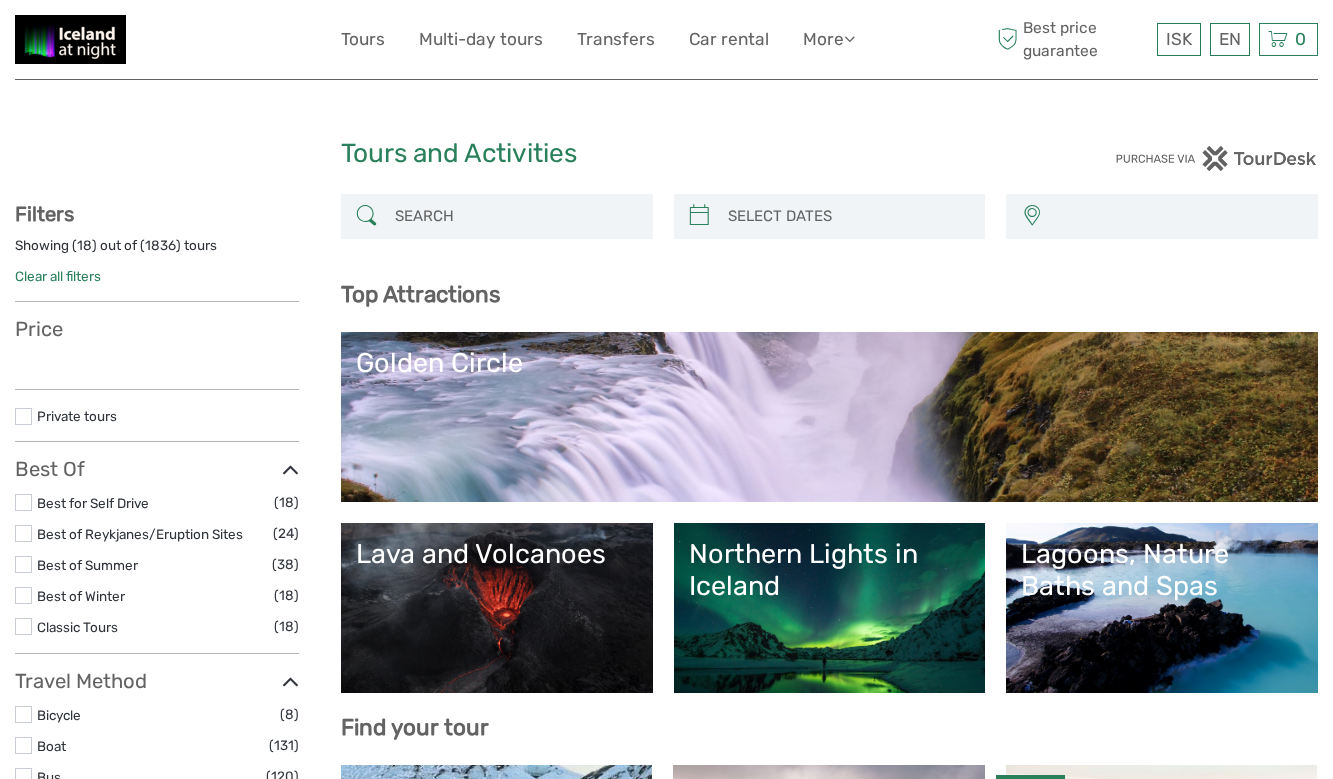 select 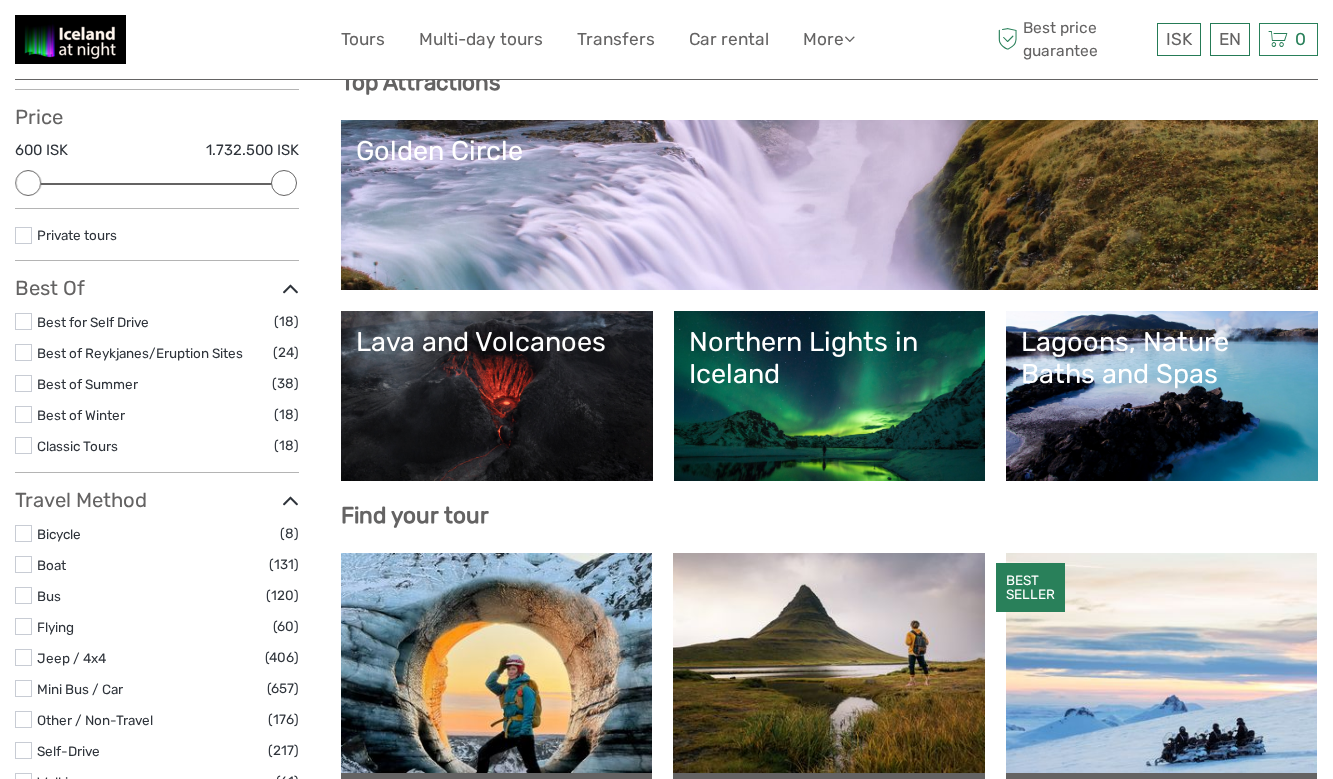 scroll, scrollTop: 252, scrollLeft: 0, axis: vertical 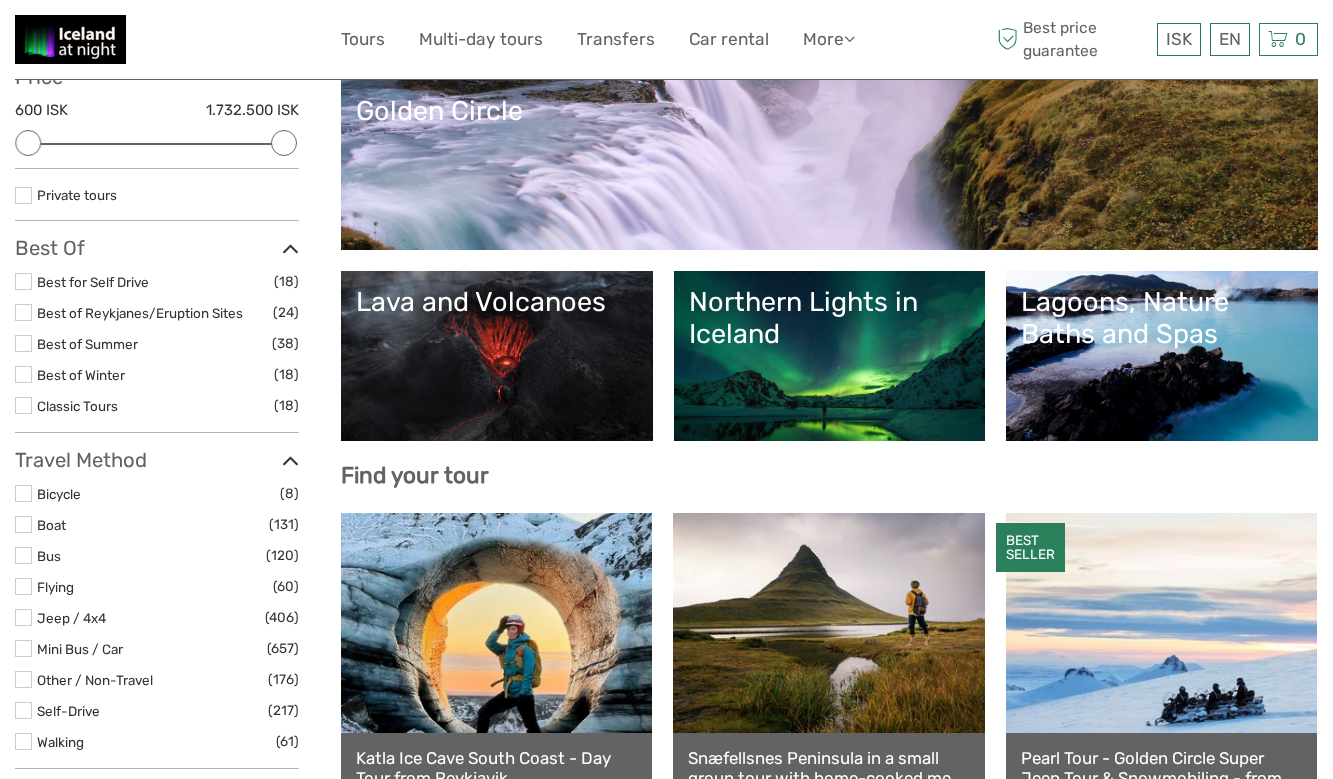 click on "Lagoons, Nature Baths and Spas" at bounding box center (1162, 318) 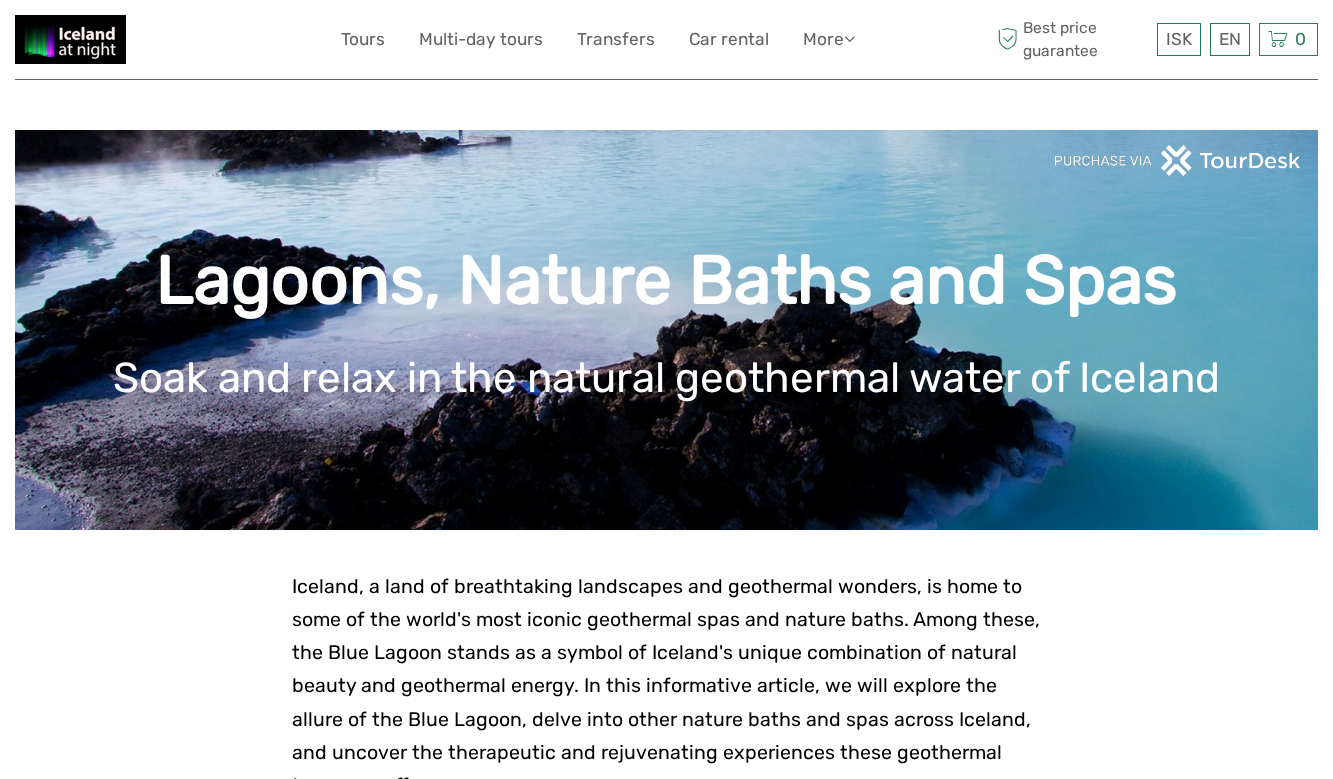 scroll, scrollTop: 0, scrollLeft: 0, axis: both 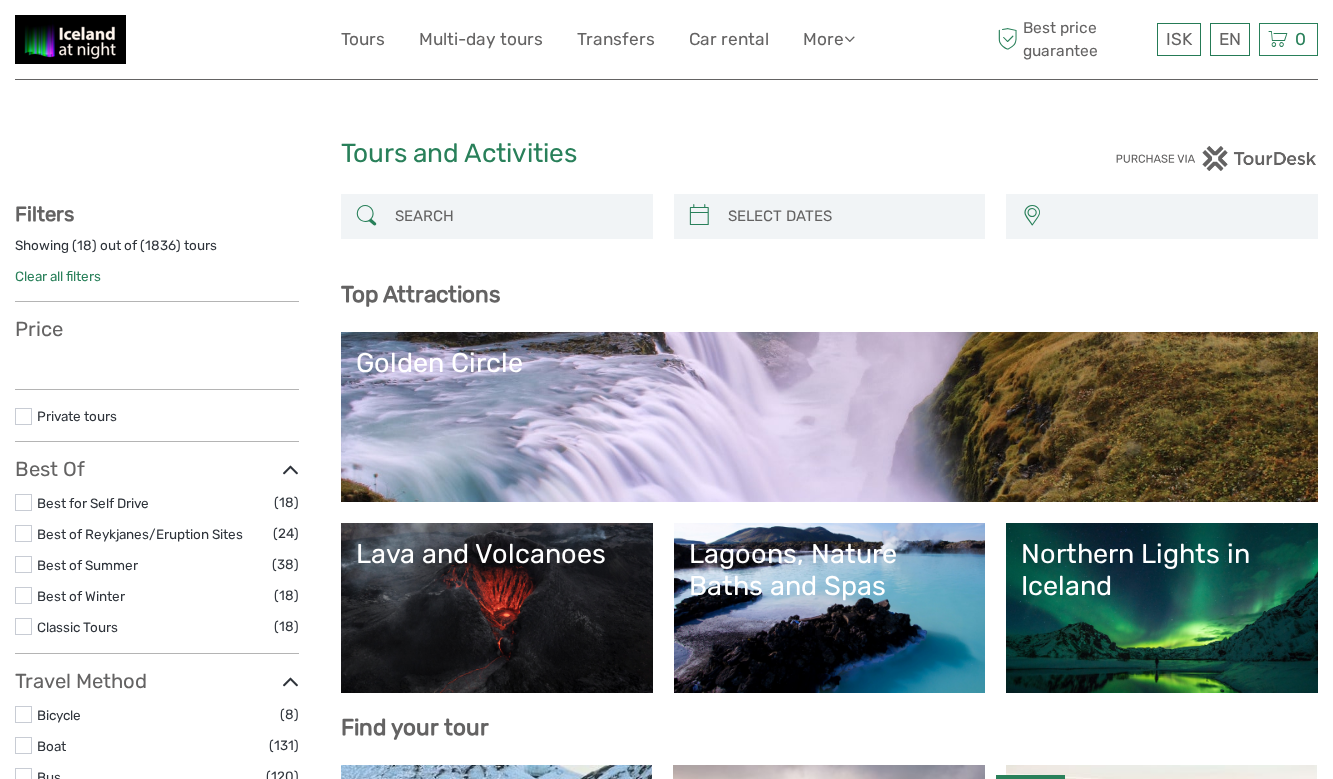 select 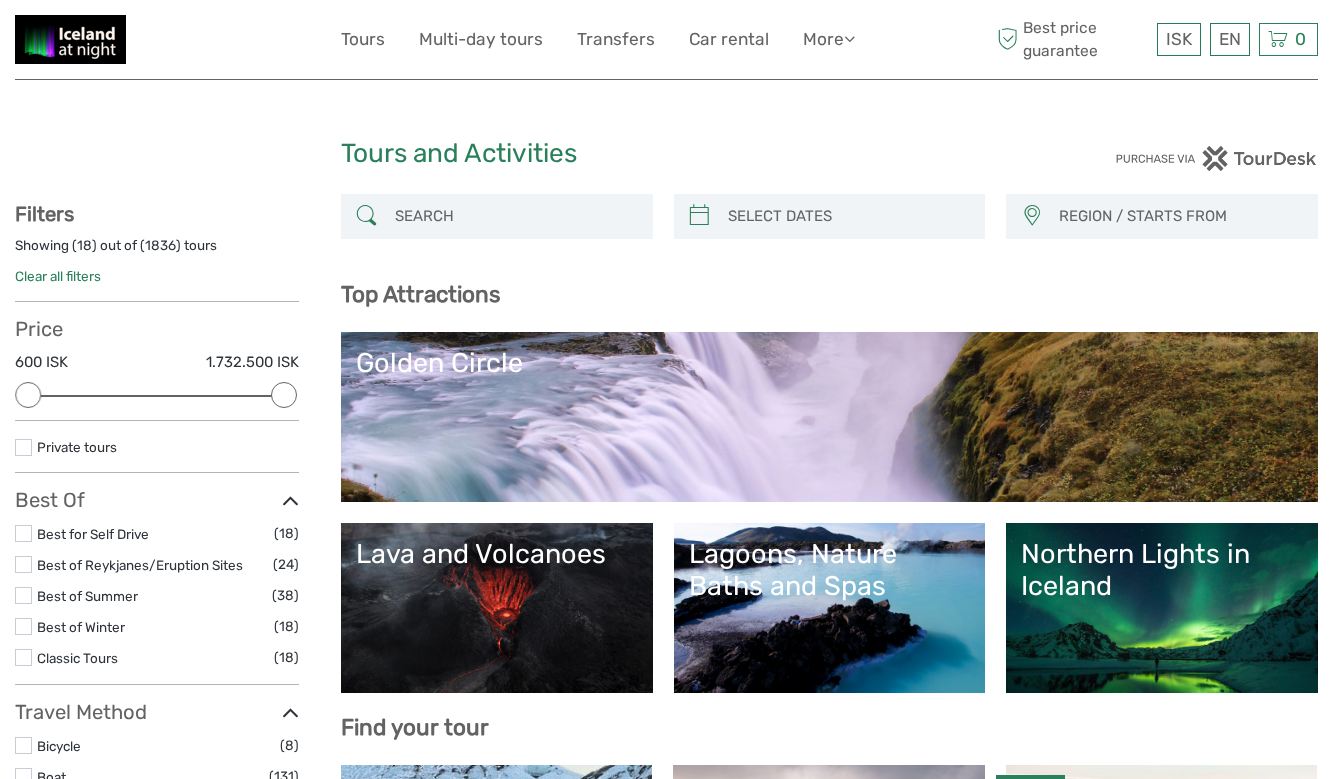 scroll, scrollTop: 0, scrollLeft: 0, axis: both 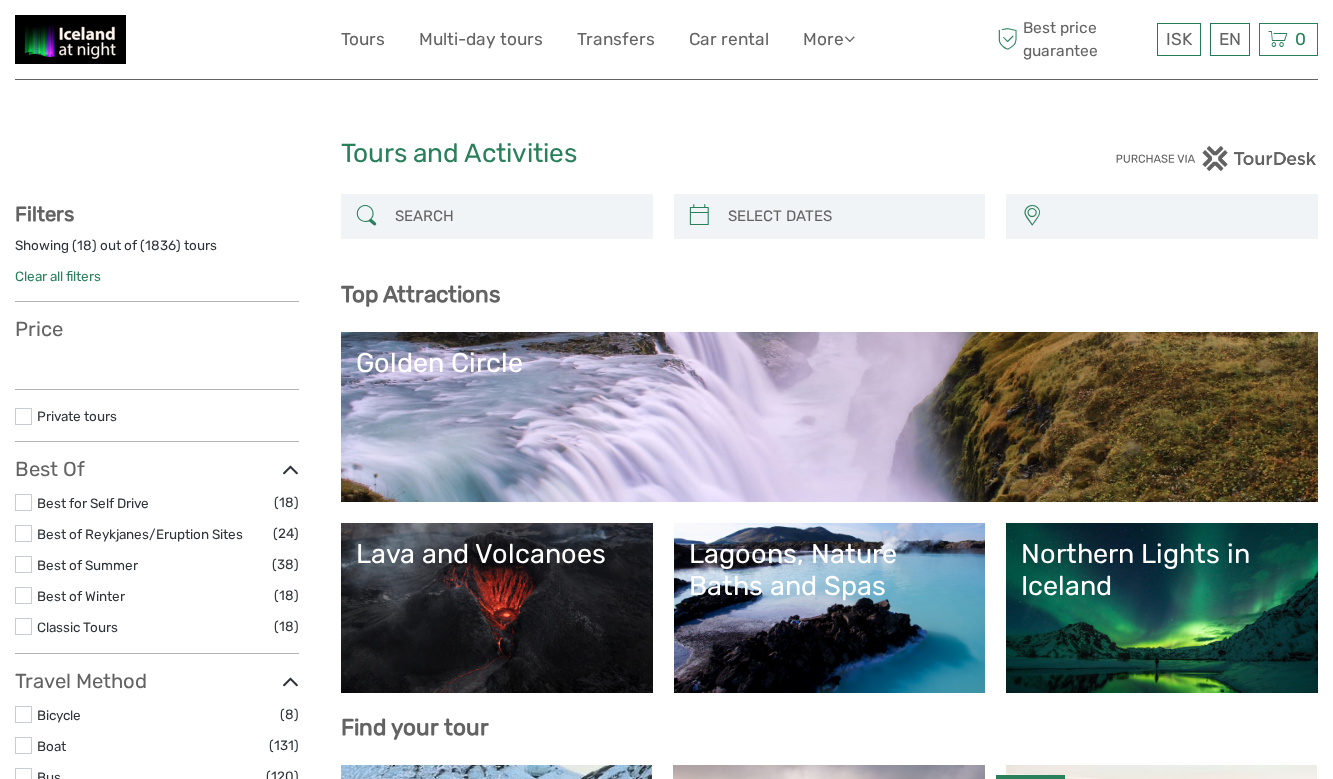 select 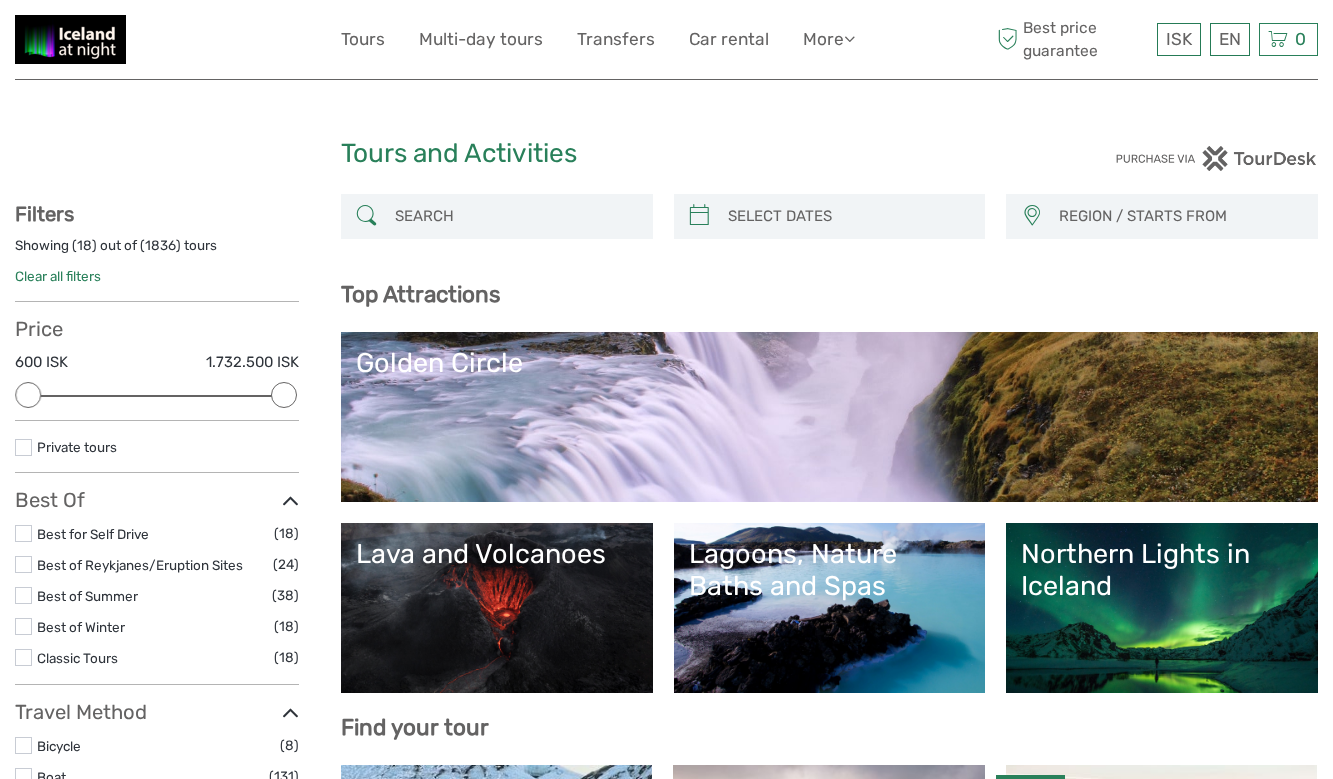 scroll, scrollTop: 0, scrollLeft: 0, axis: both 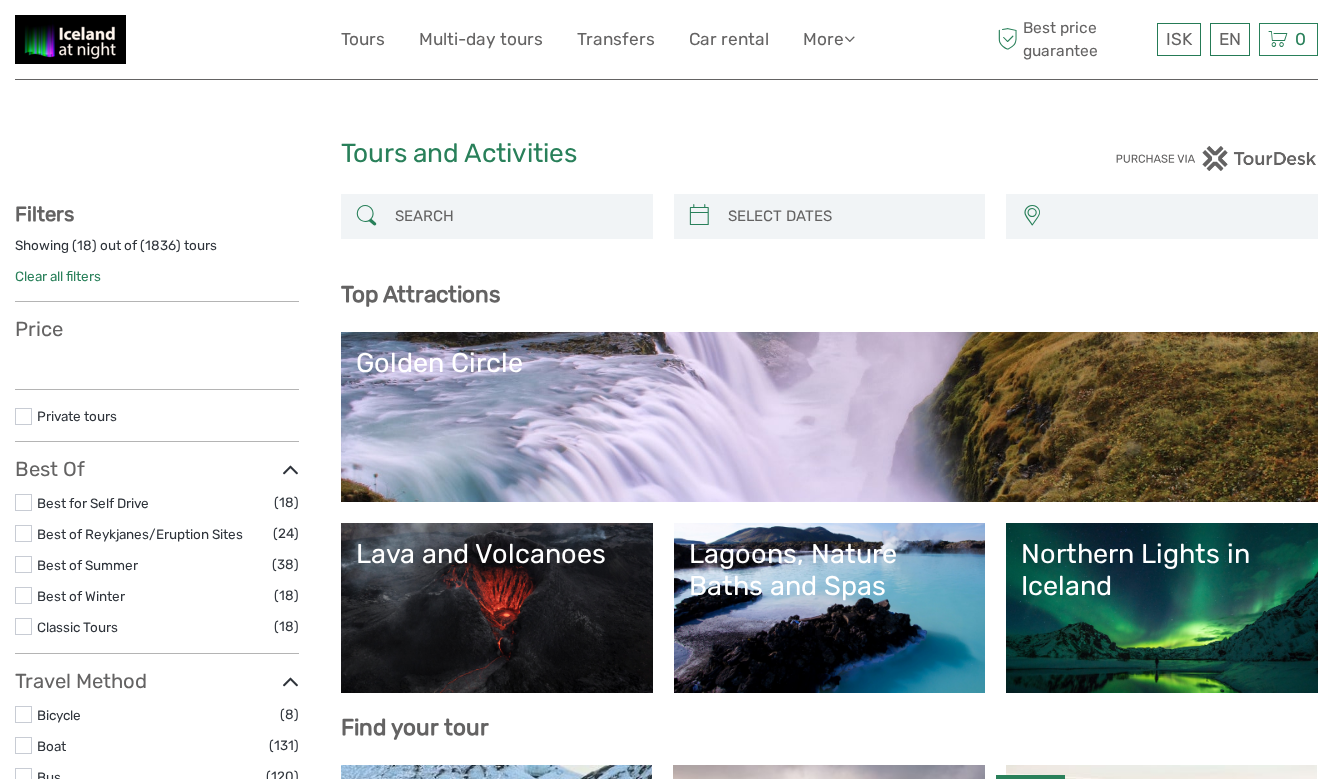 select 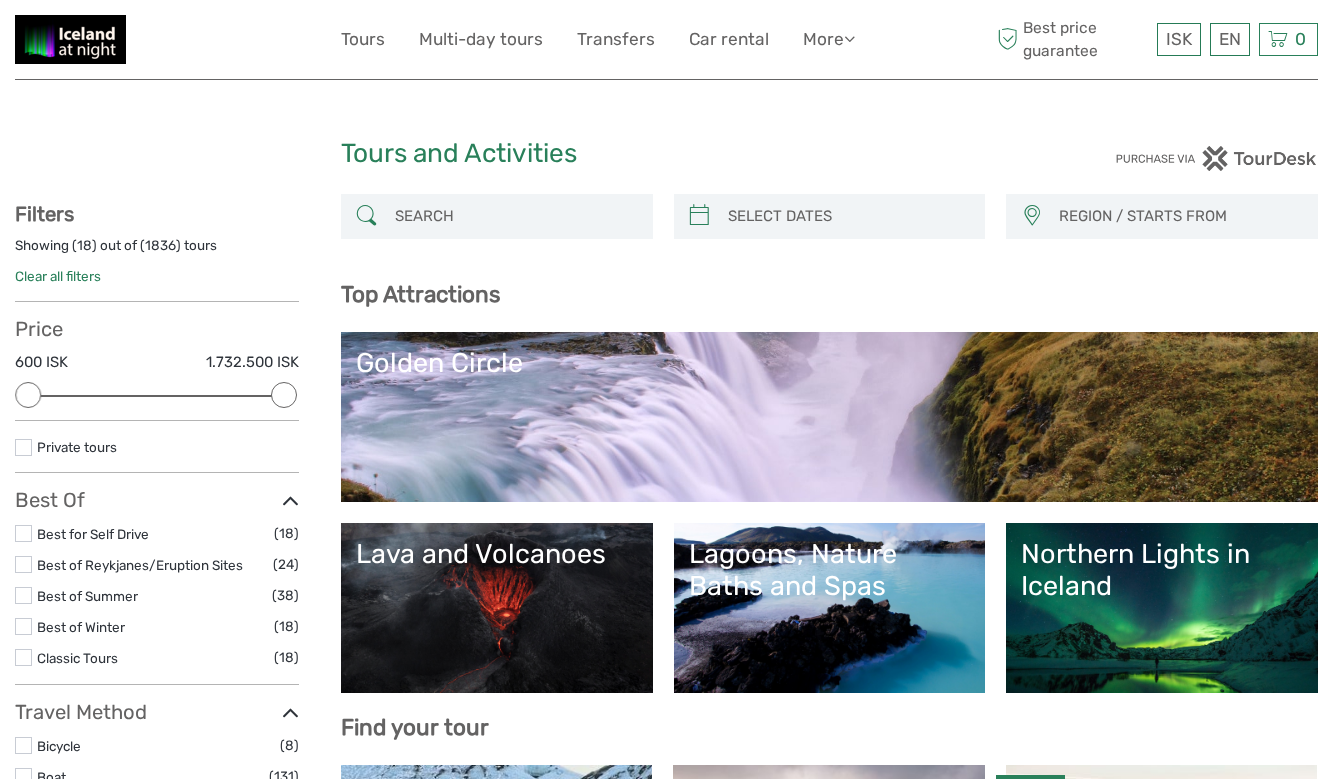 scroll, scrollTop: 0, scrollLeft: 0, axis: both 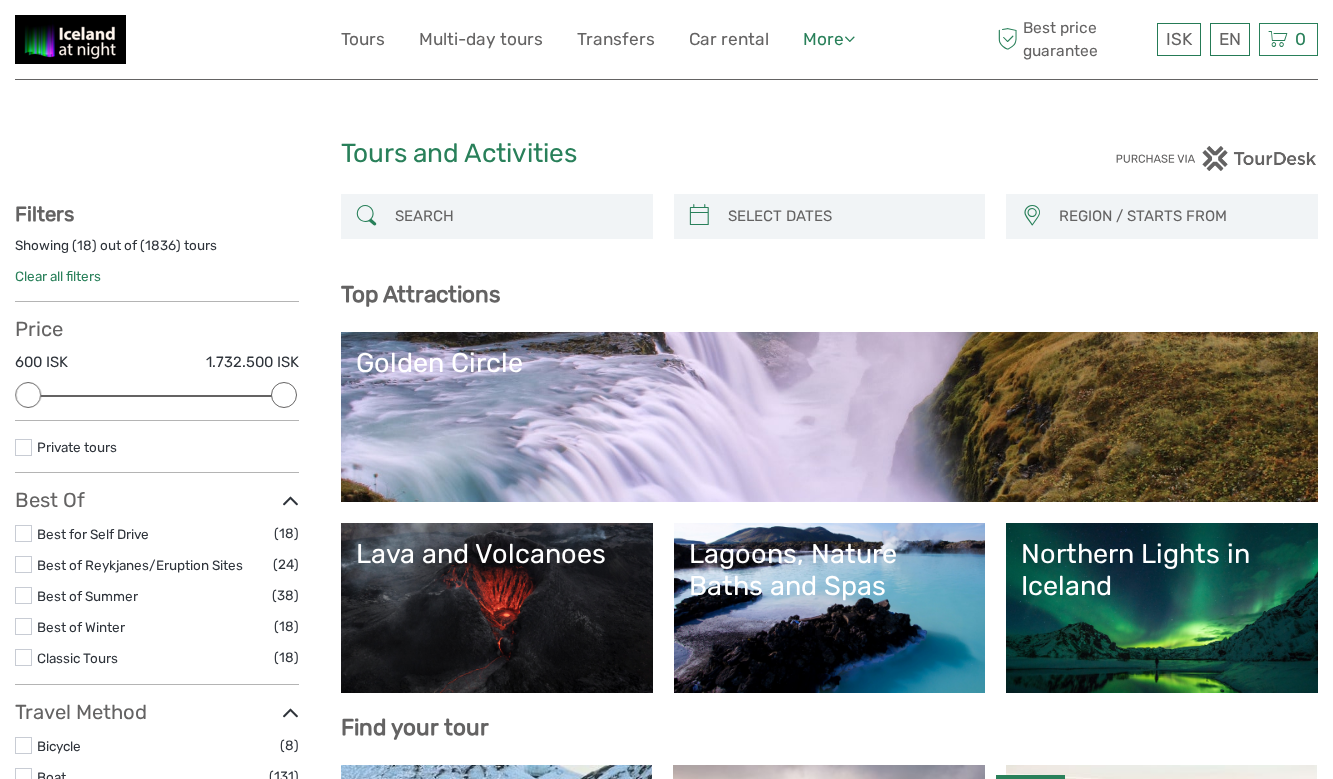 click on "More" at bounding box center (829, 39) 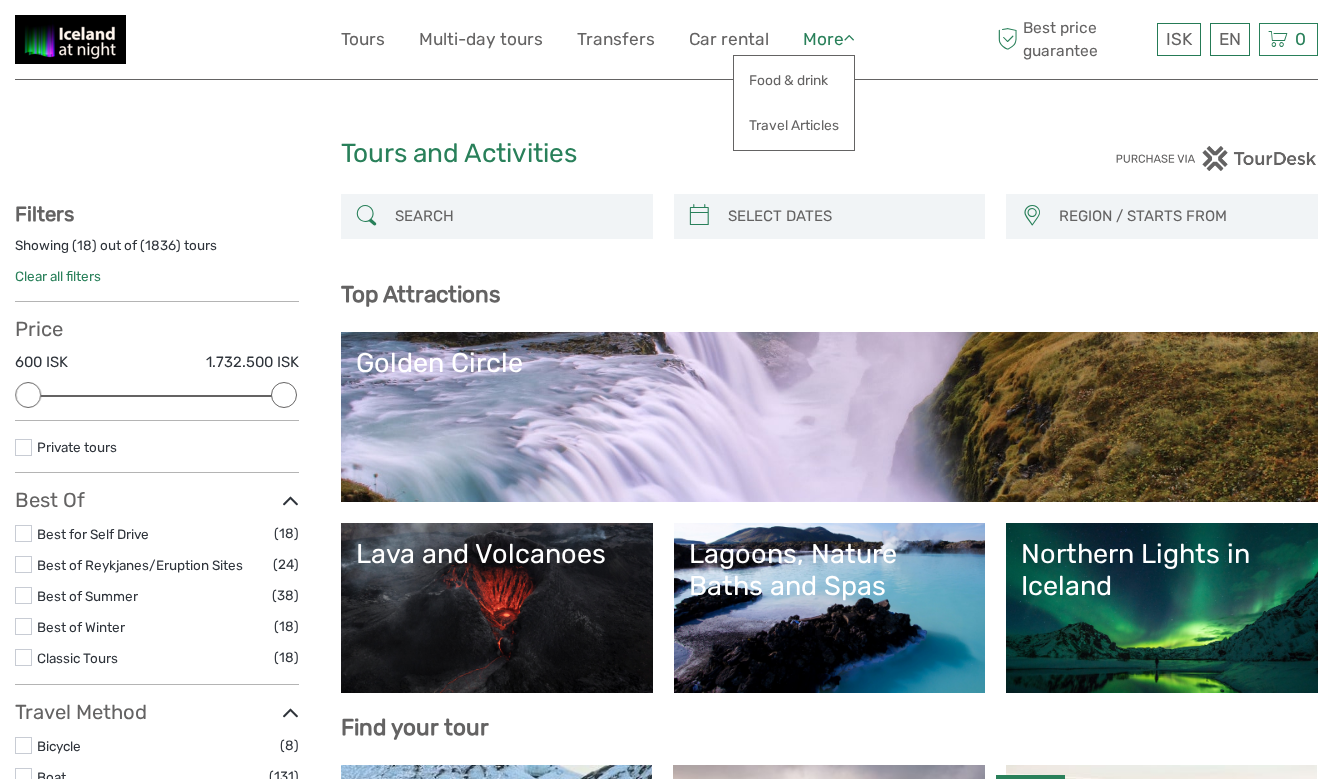 click on "More" at bounding box center [829, 39] 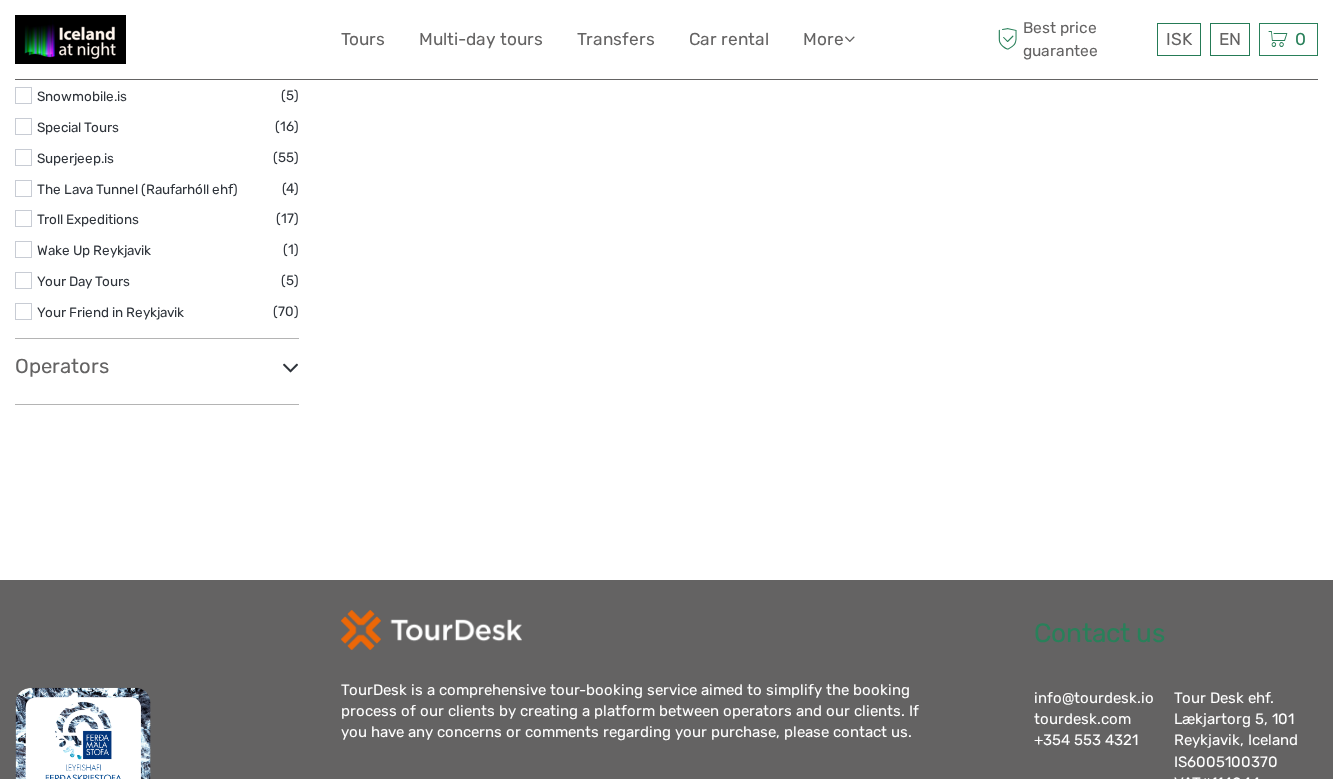 scroll, scrollTop: 3572, scrollLeft: 0, axis: vertical 